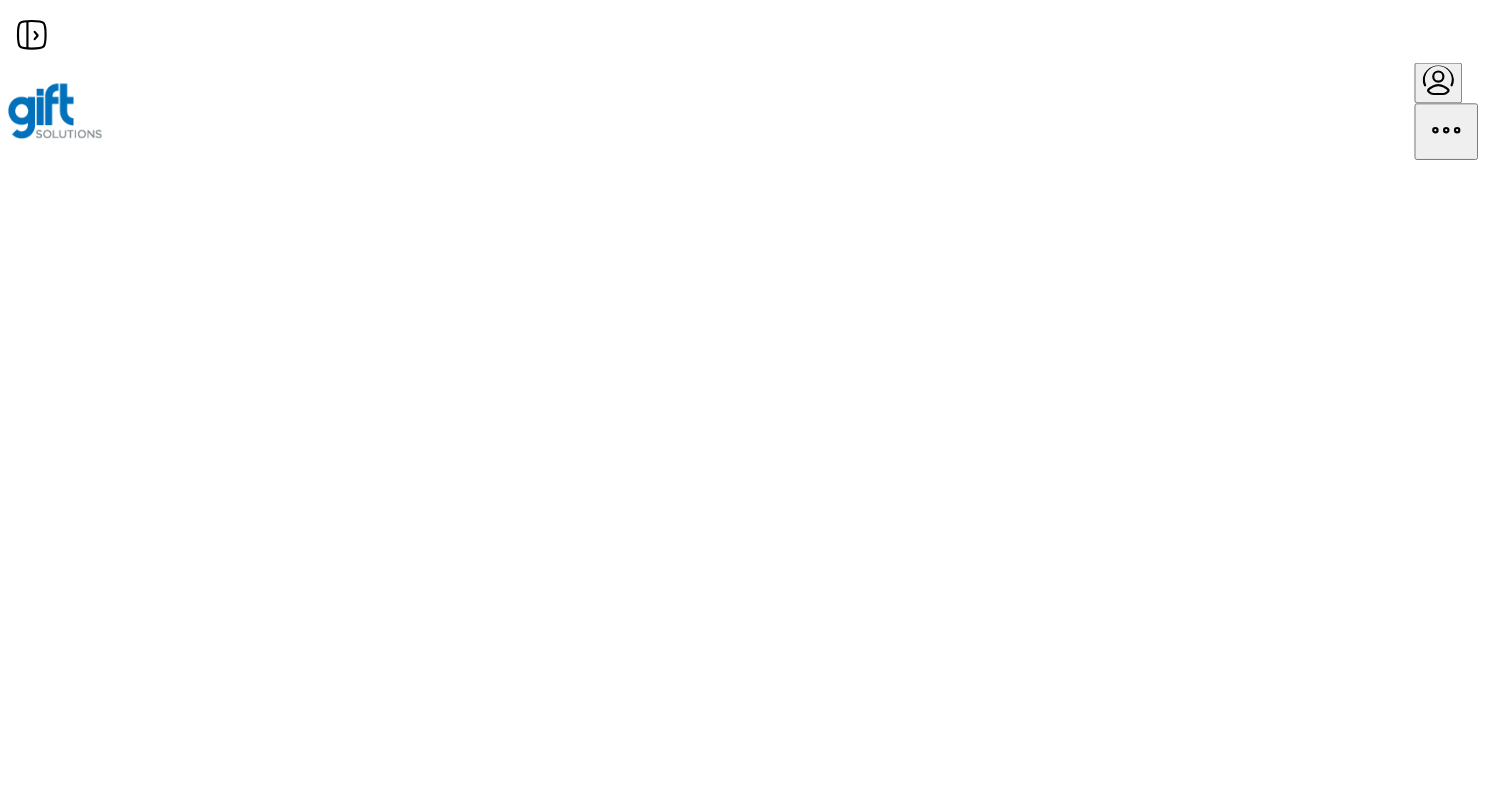 scroll, scrollTop: 0, scrollLeft: 0, axis: both 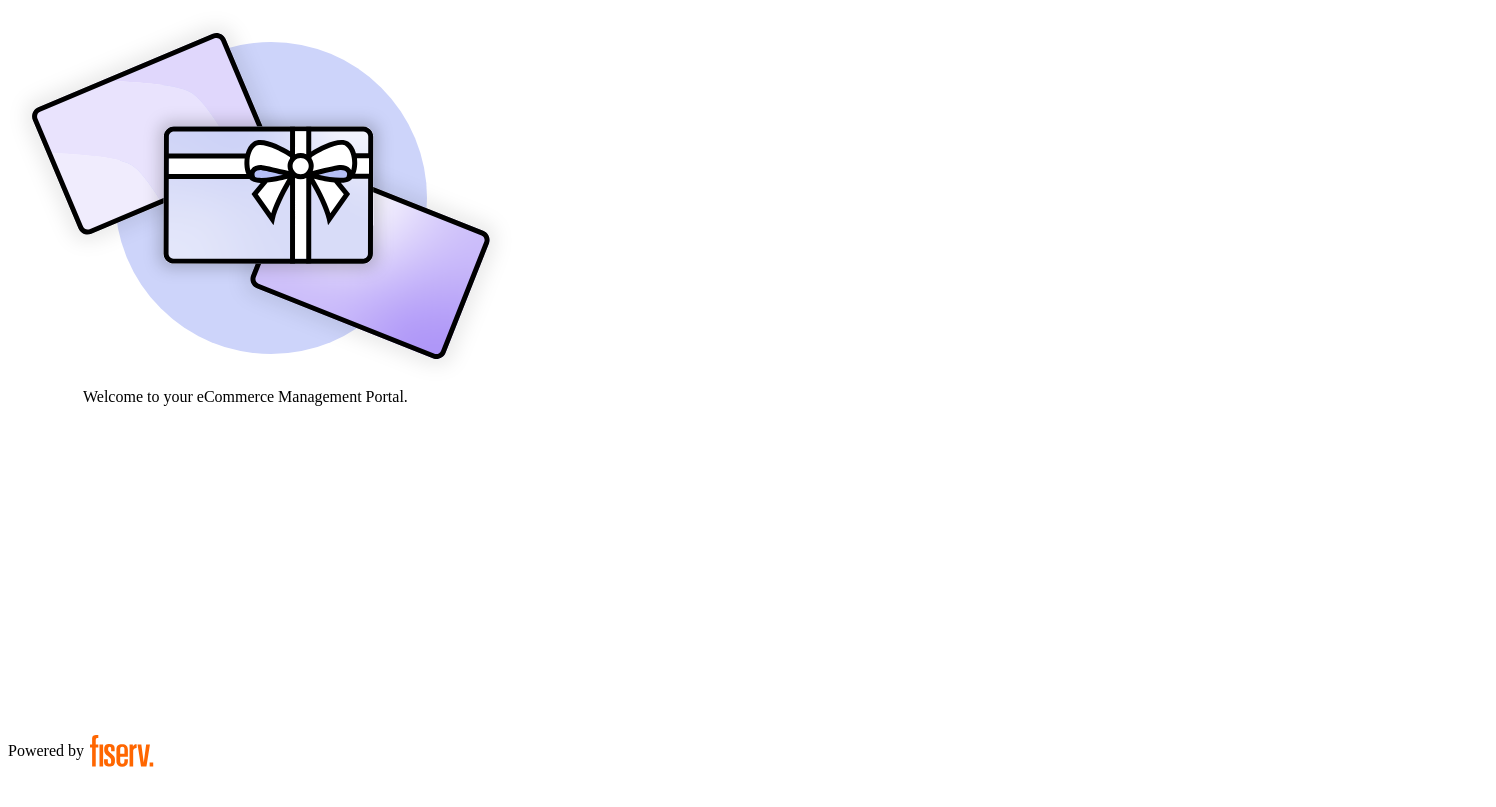 click on "****" at bounding box center (79, 909) 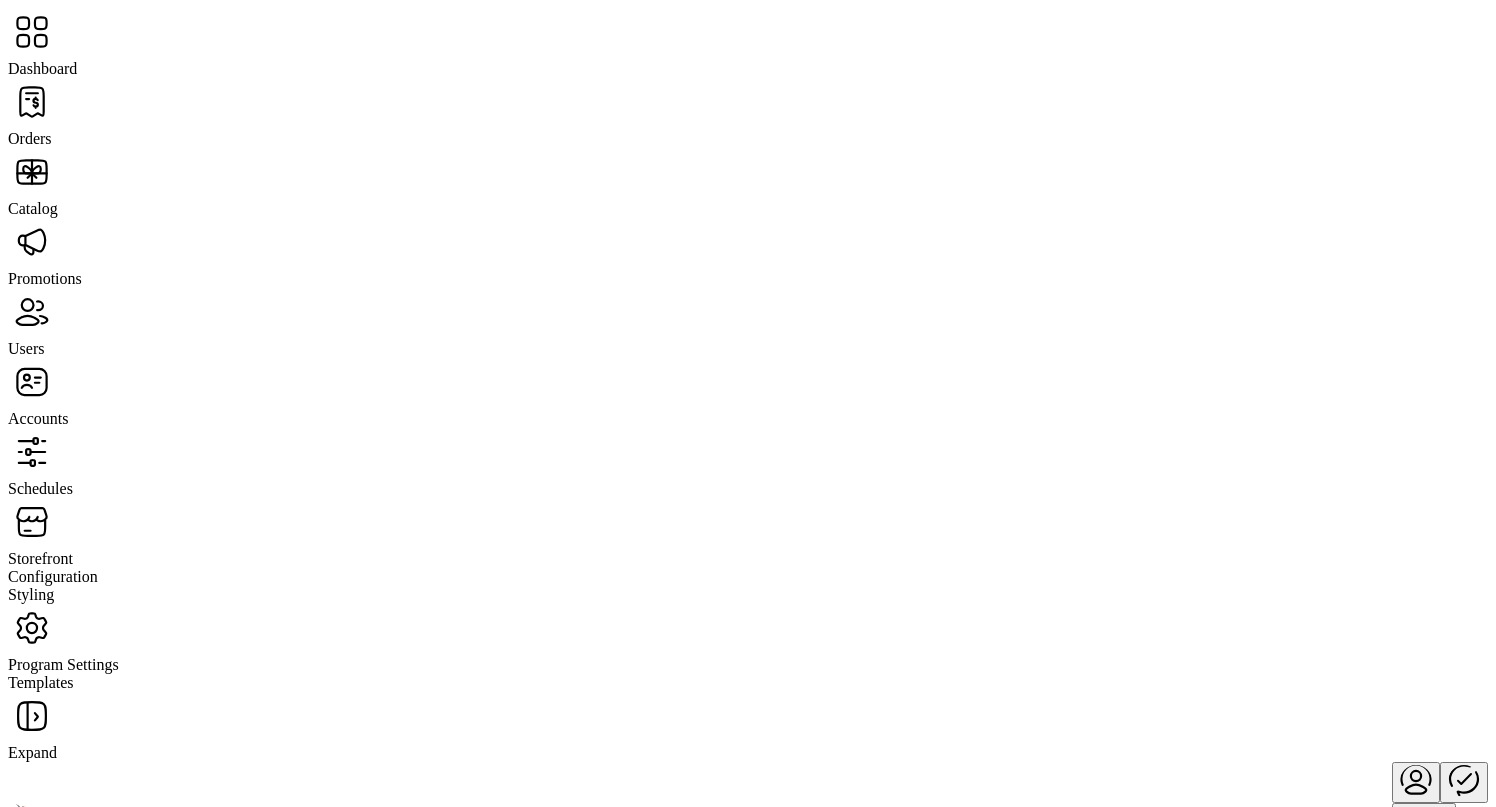 click on "Users" at bounding box center [30, 138] 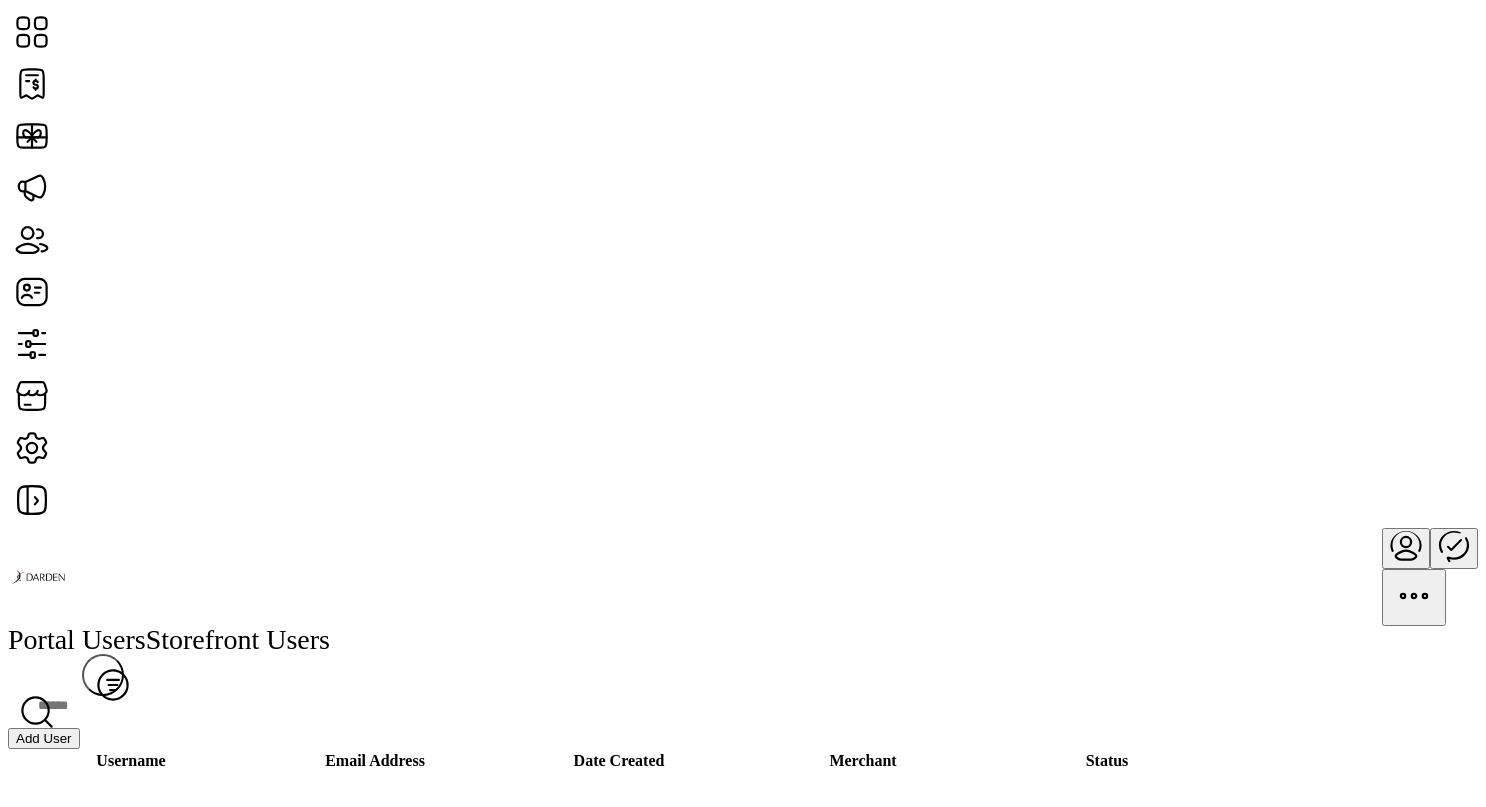 click at bounding box center (1263, 1339) 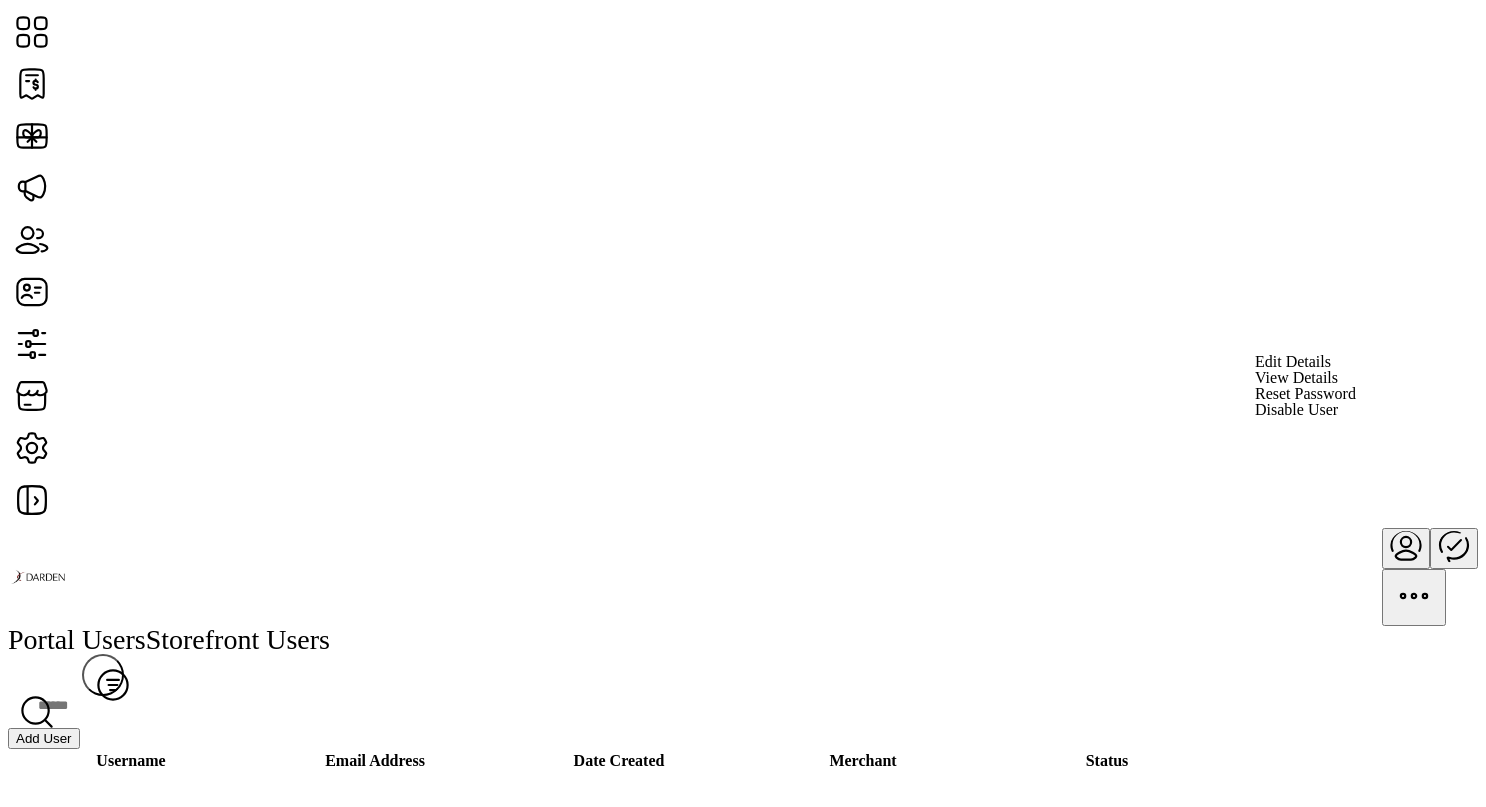click on "Edit Details" at bounding box center [1305, 362] 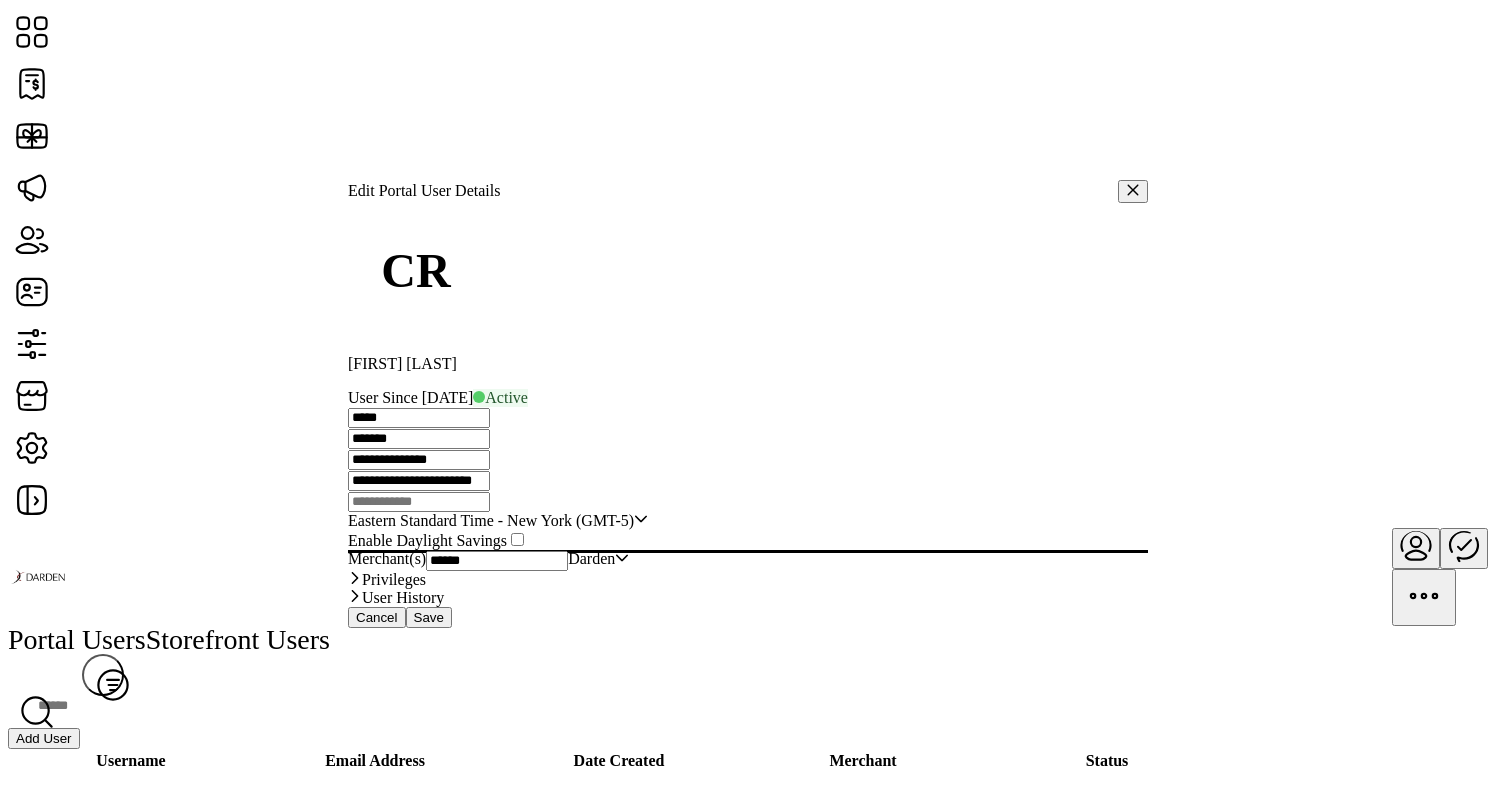 drag, startPoint x: 1092, startPoint y: 265, endPoint x: 859, endPoint y: 265, distance: 233 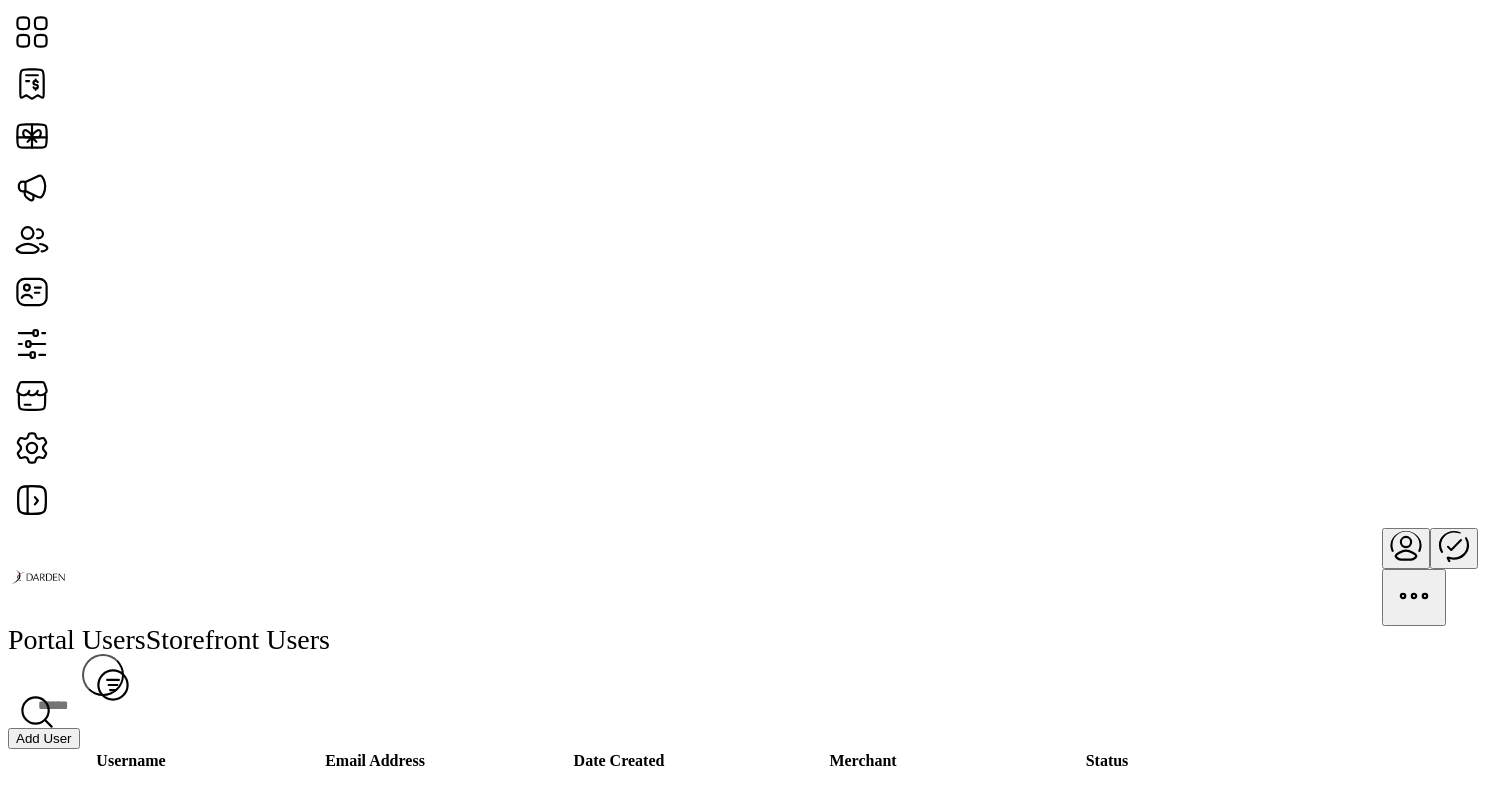 click at bounding box center [1263, 1339] 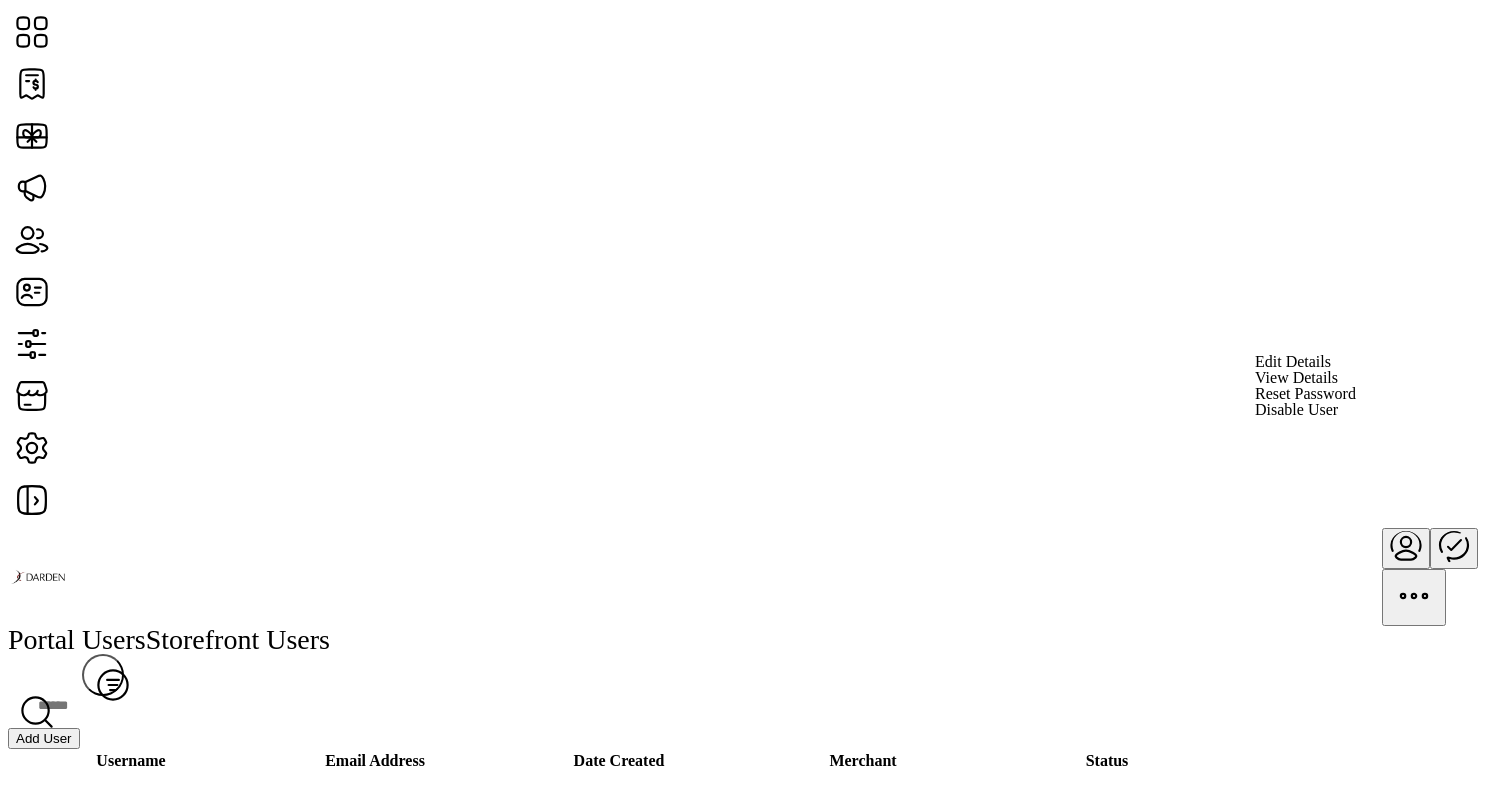 click on "Reset Password" at bounding box center (1305, 394) 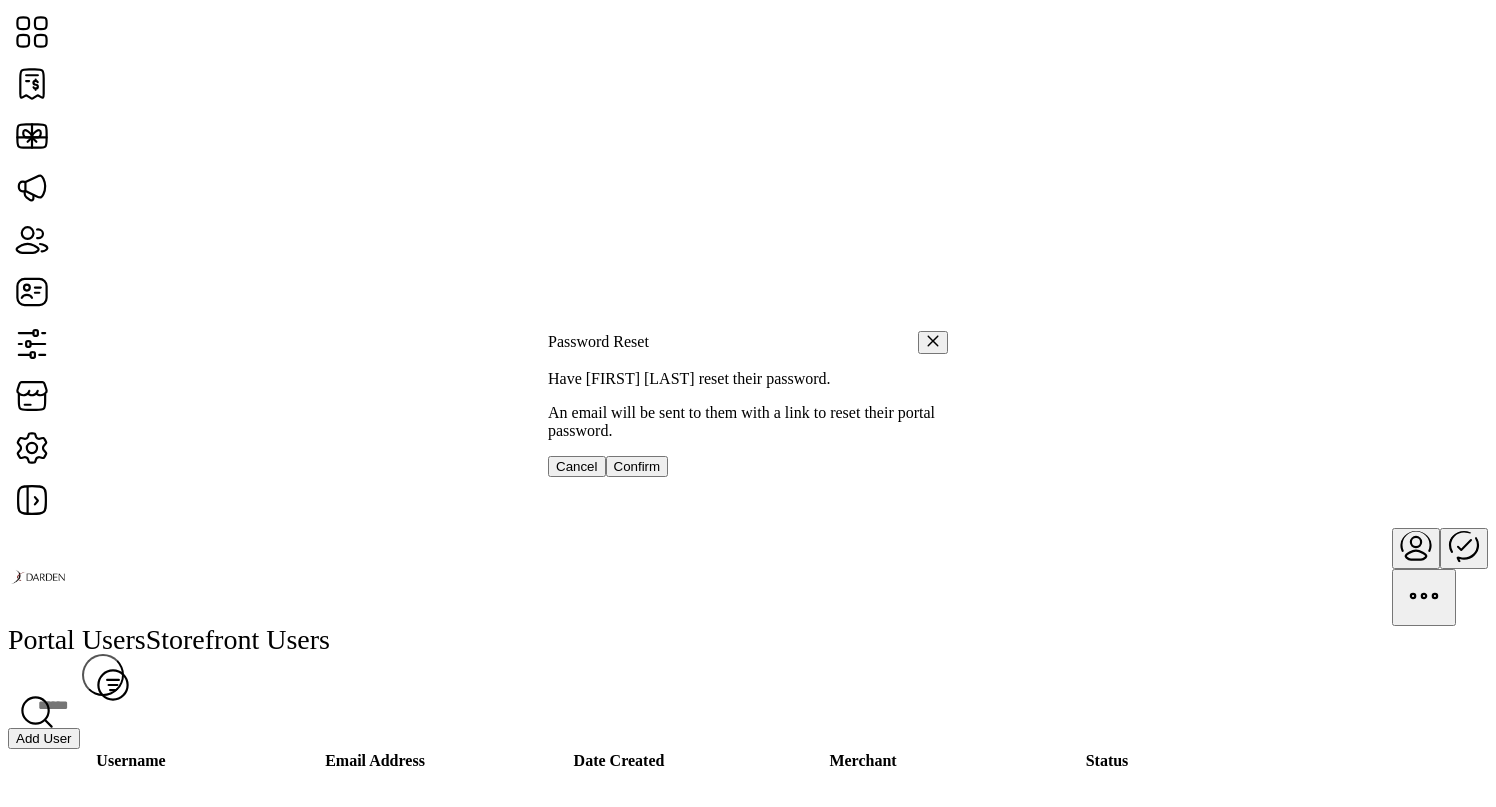 click on "Confirm" at bounding box center (637, 466) 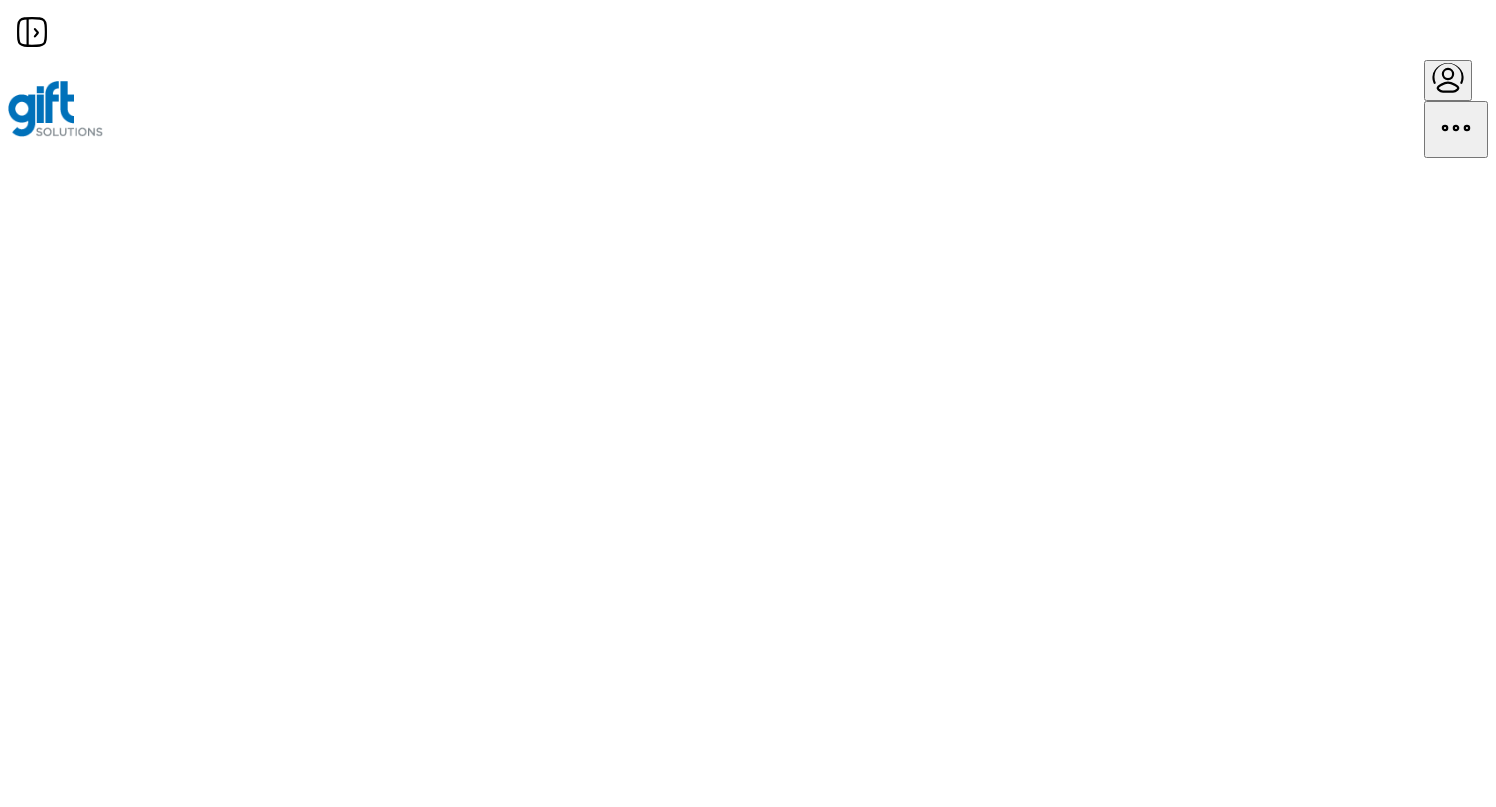 scroll, scrollTop: 0, scrollLeft: 0, axis: both 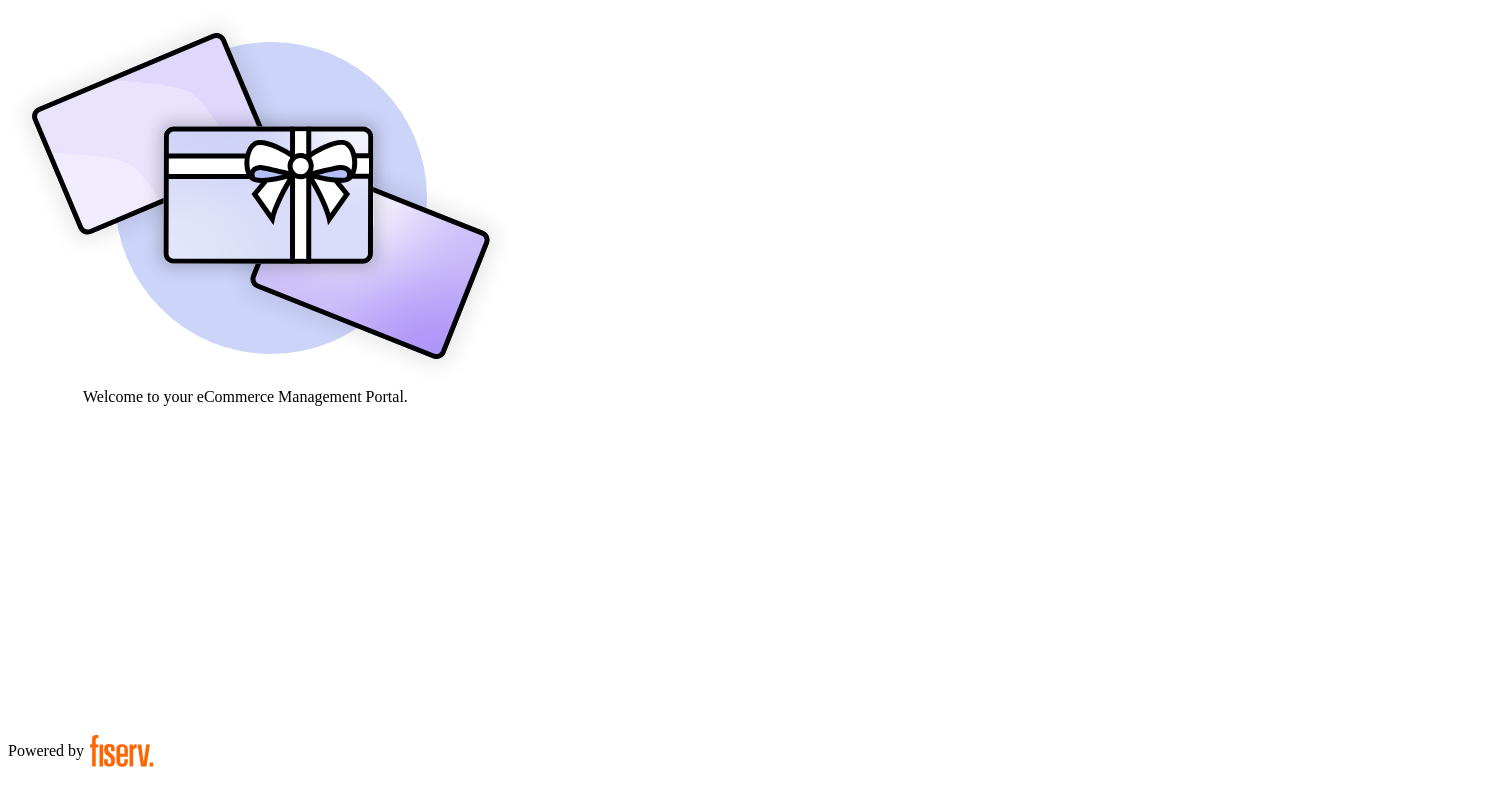 click on "****" at bounding box center (79, 913) 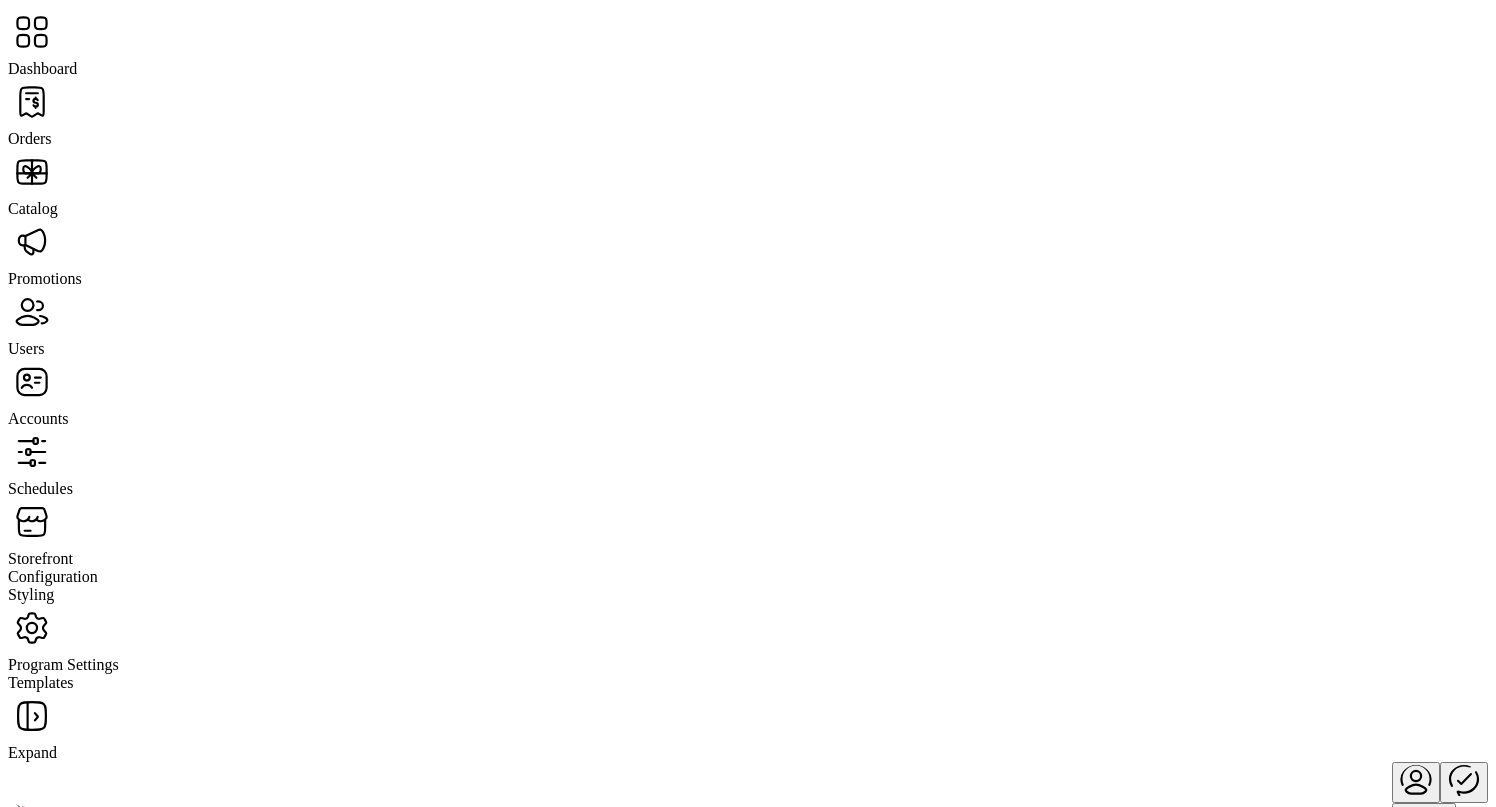 click on "Users" at bounding box center (30, 138) 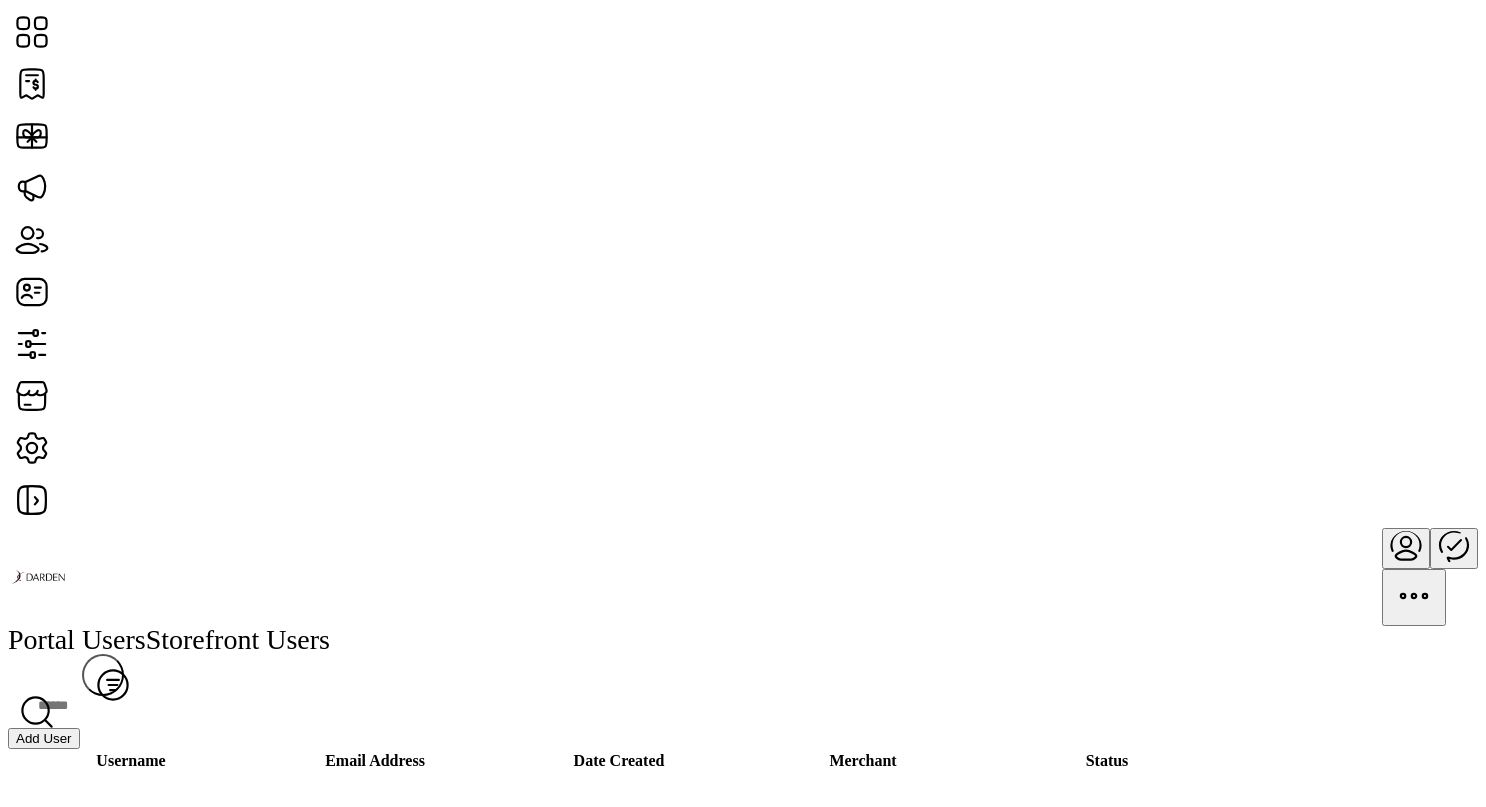 click at bounding box center (1263, 1339) 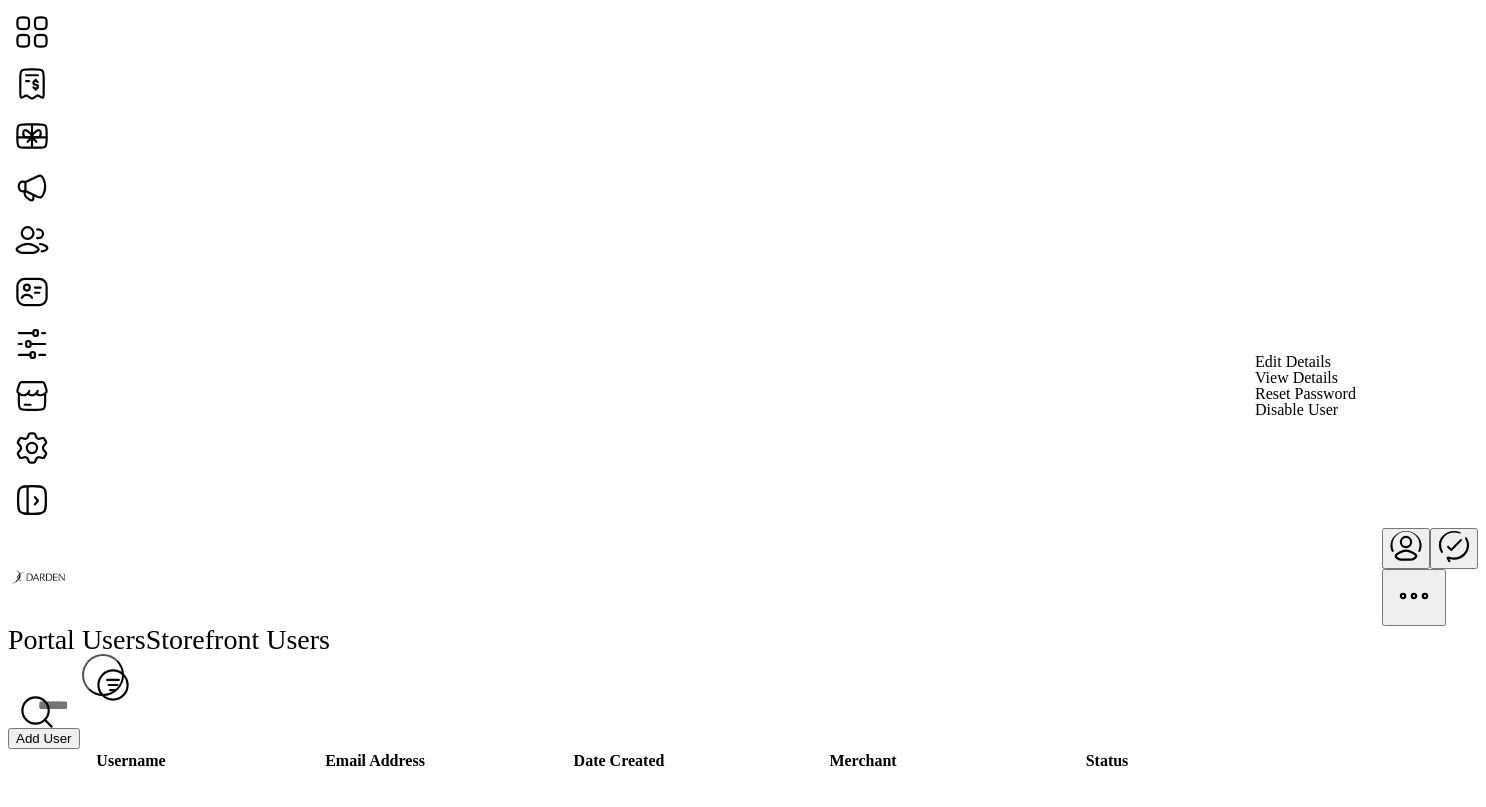 click on "Edit Details" at bounding box center (1305, 362) 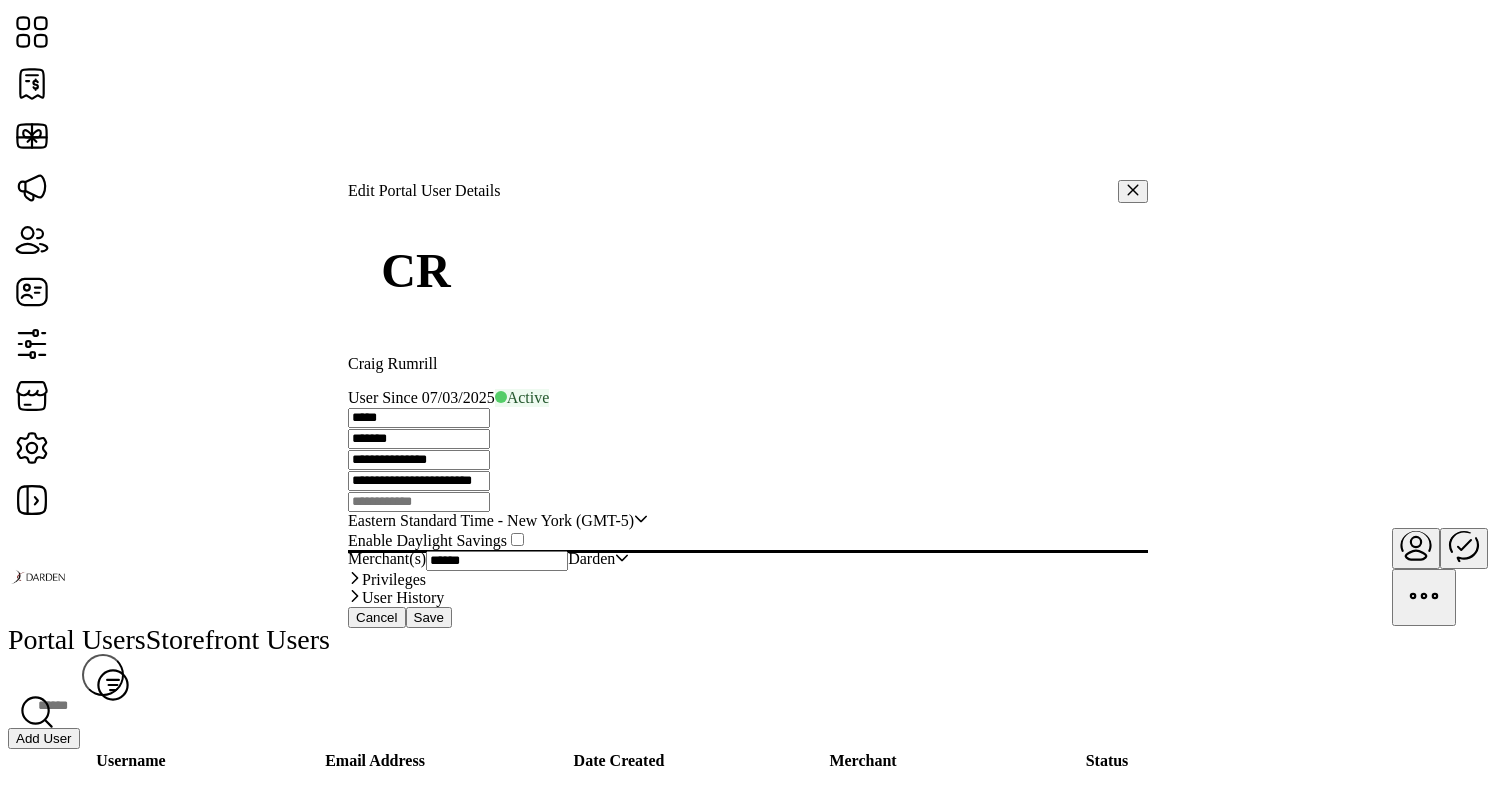 click on "Privileges" at bounding box center [748, 580] 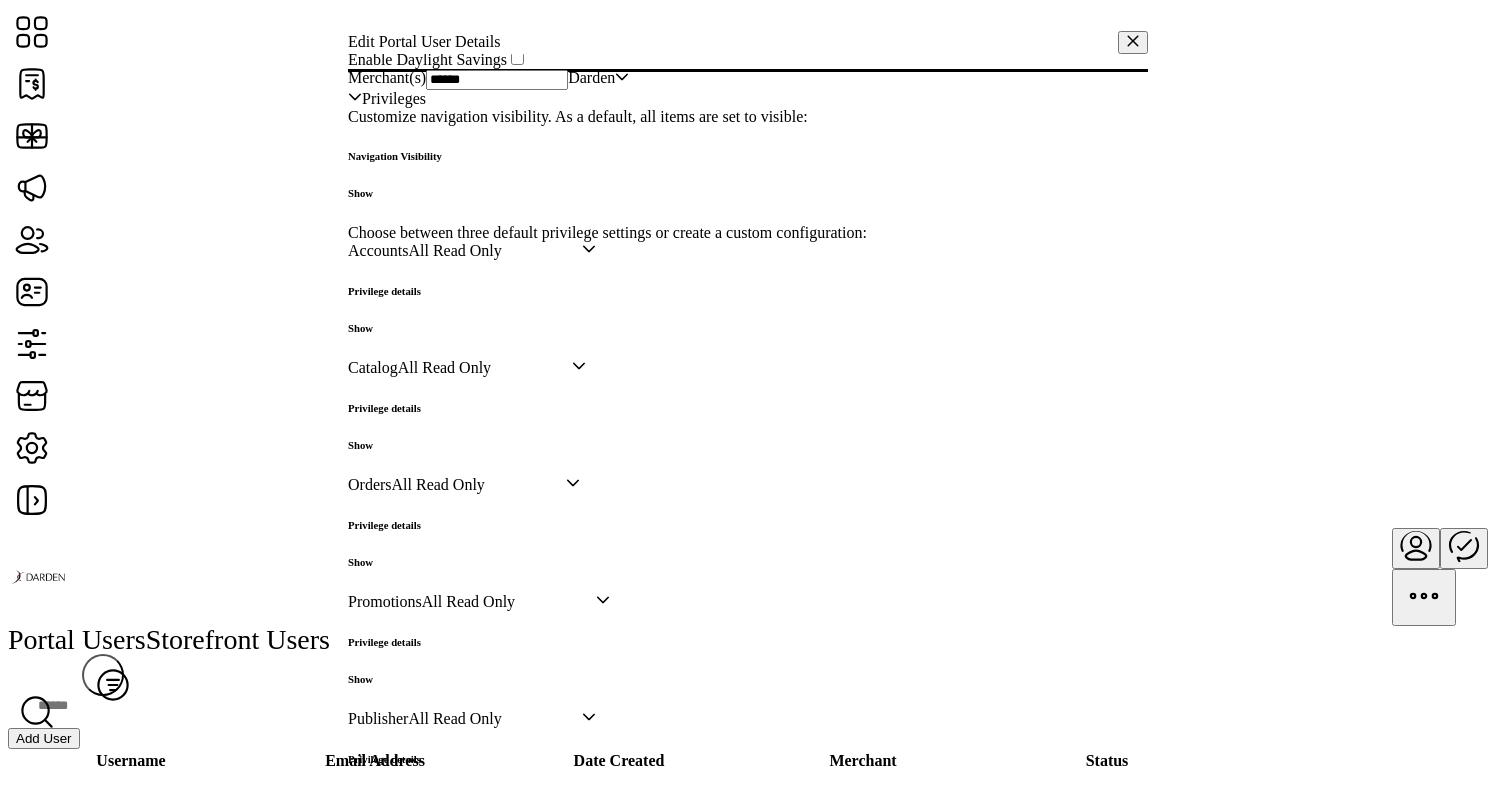 scroll, scrollTop: 333, scrollLeft: 0, axis: vertical 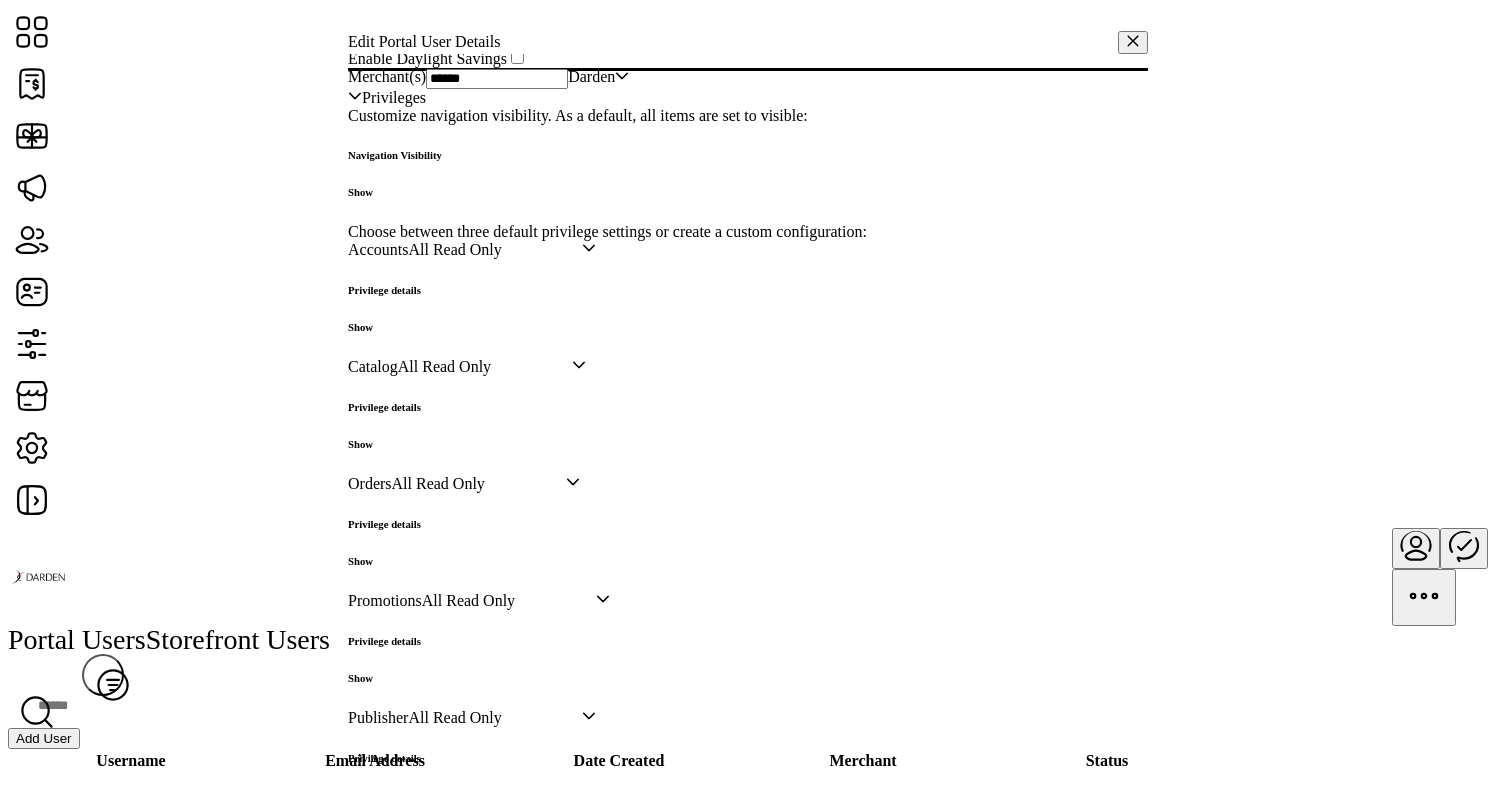 click on "Show" at bounding box center [395, 192] 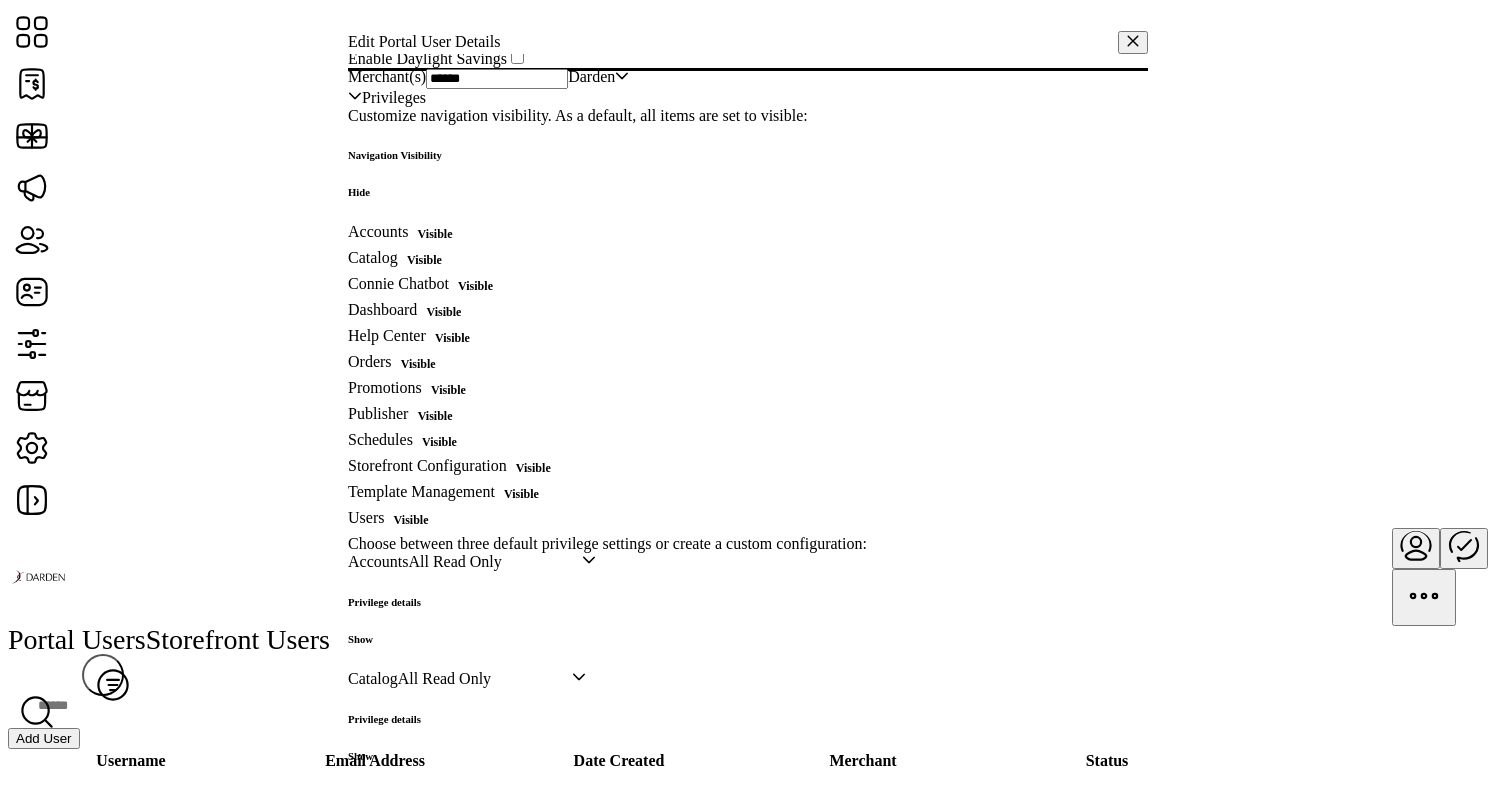 click on "Hide" at bounding box center [395, 192] 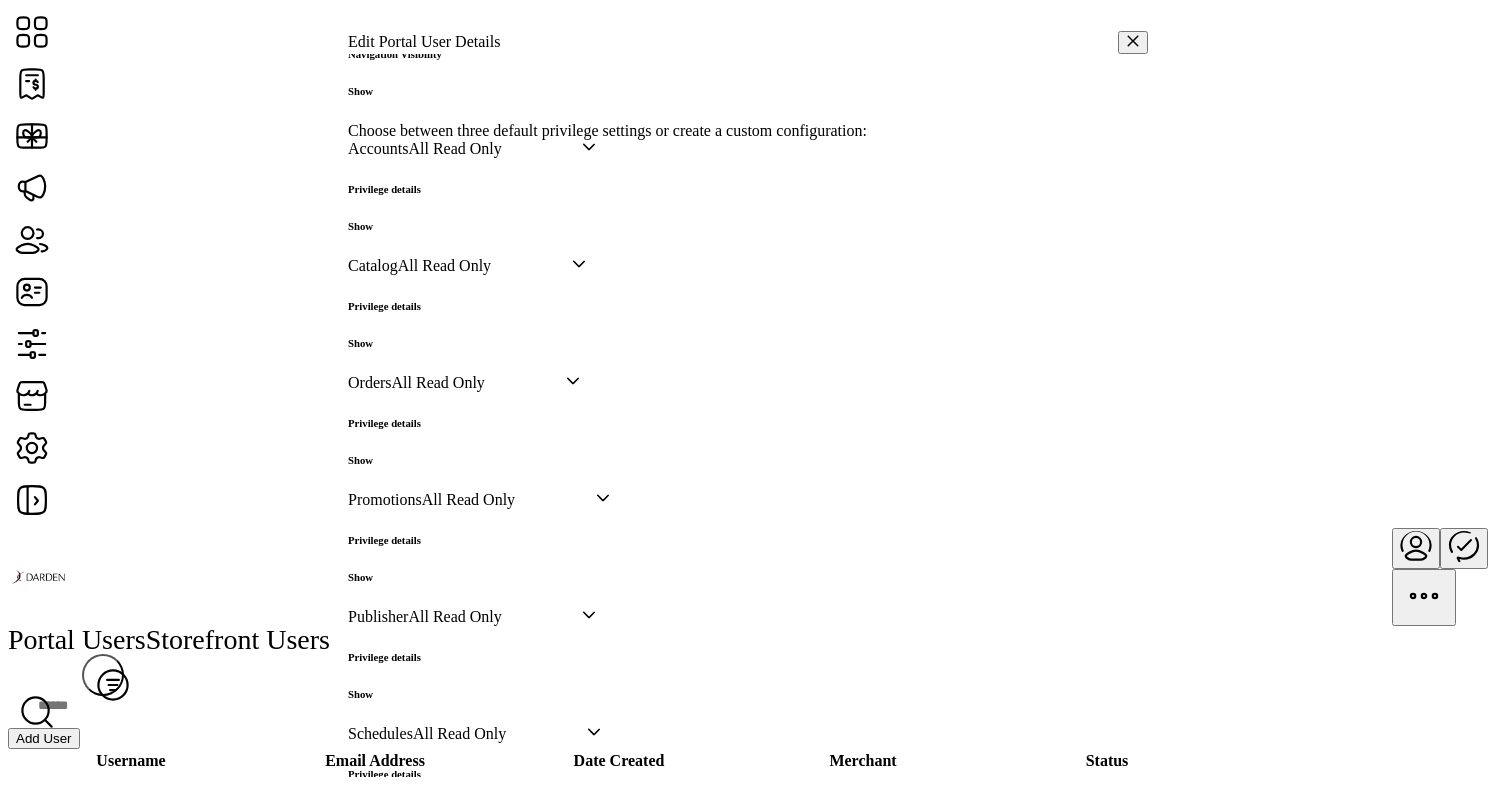 scroll, scrollTop: 417, scrollLeft: 0, axis: vertical 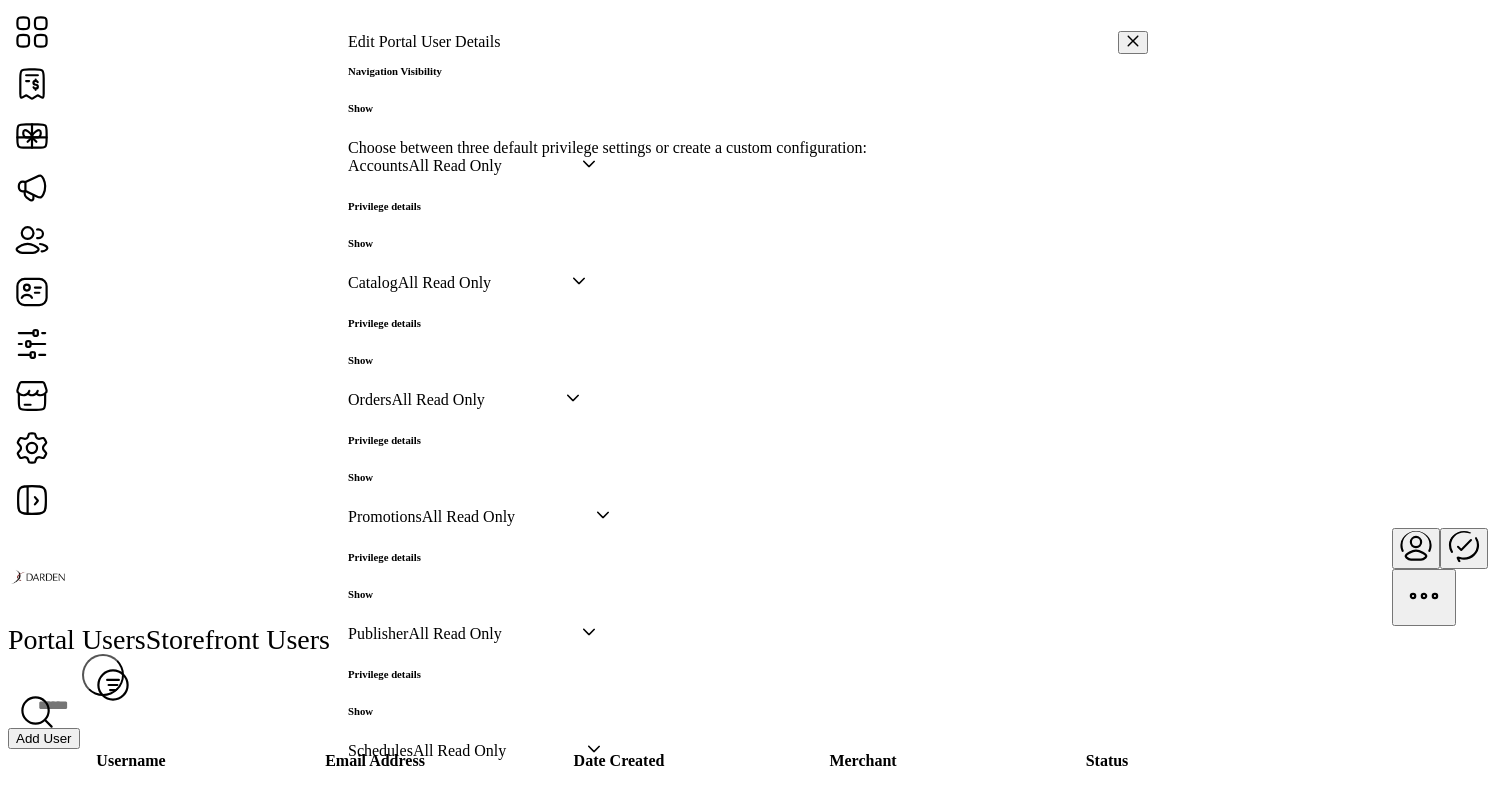 click on "Show" at bounding box center [384, 243] 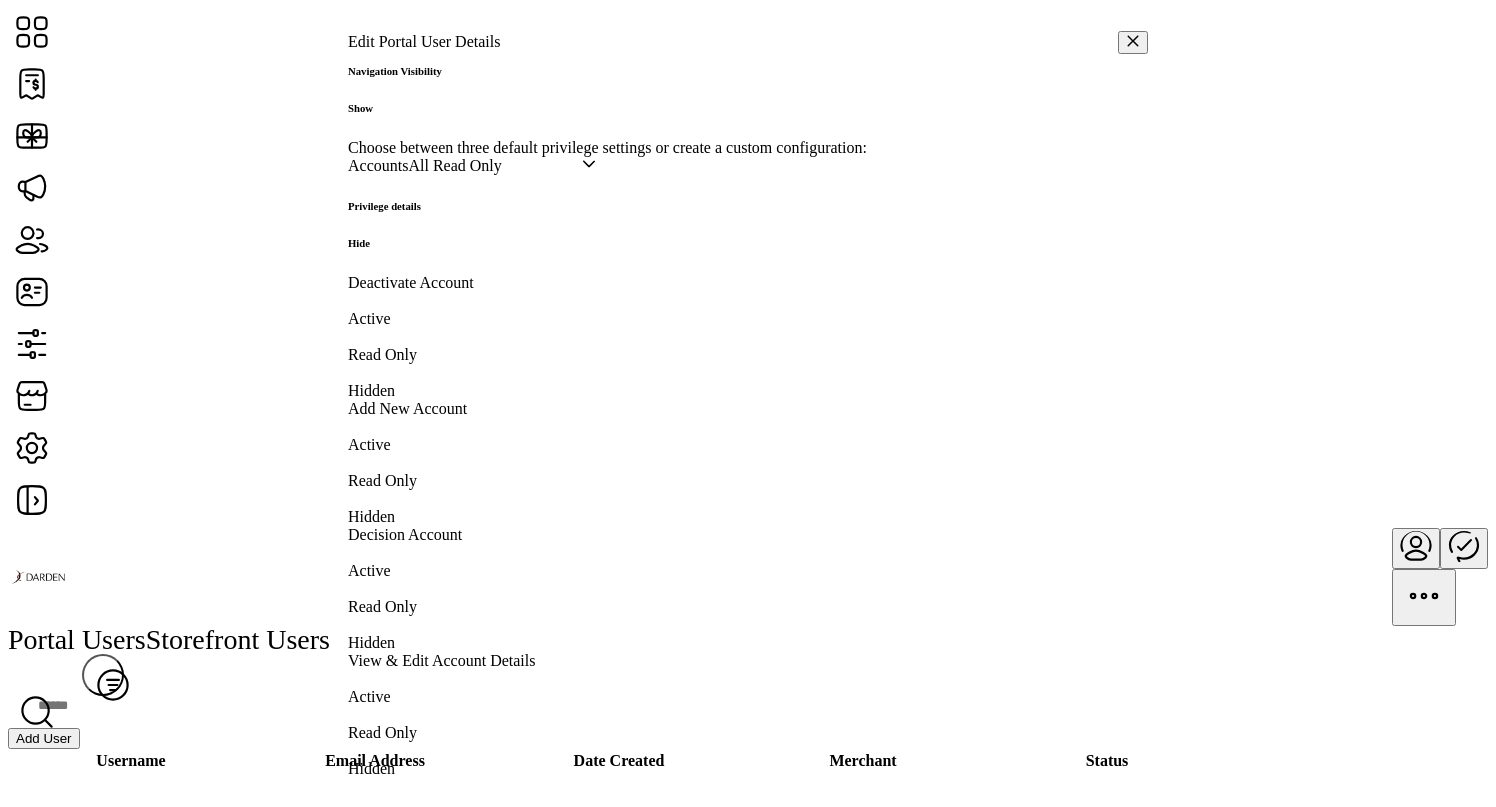 click at bounding box center (748, 310) 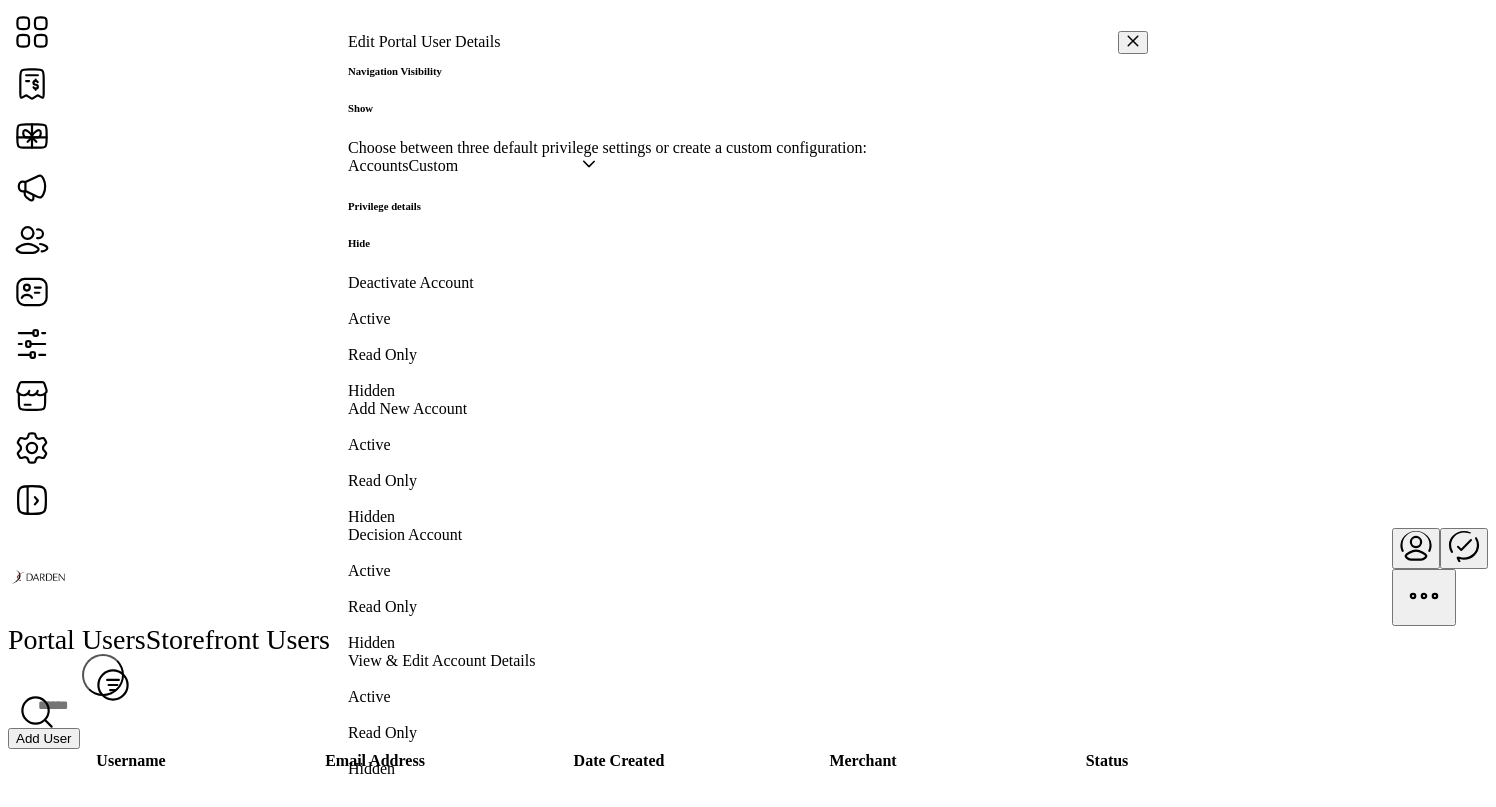 click at bounding box center [748, 310] 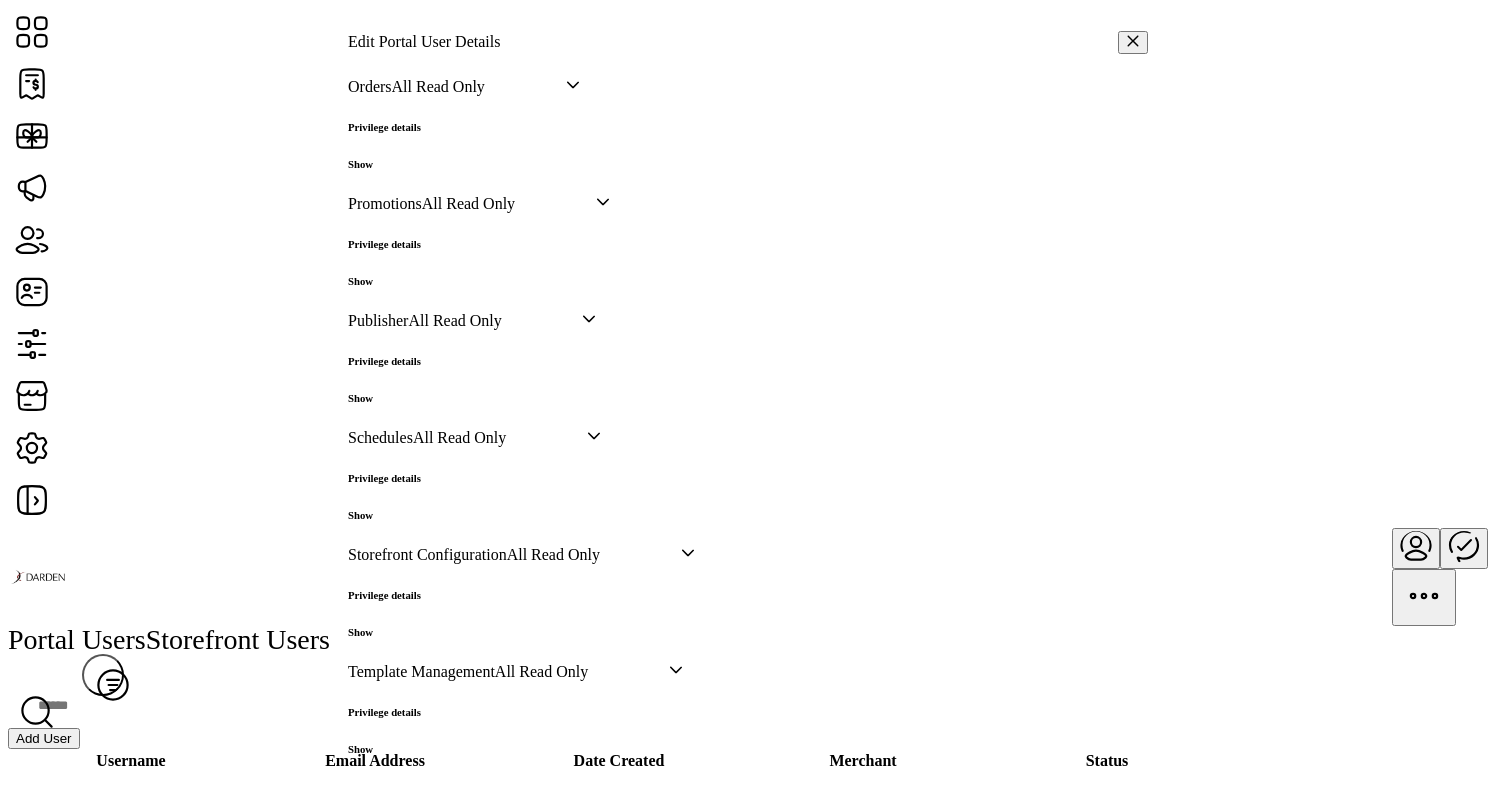 scroll, scrollTop: 1692, scrollLeft: 0, axis: vertical 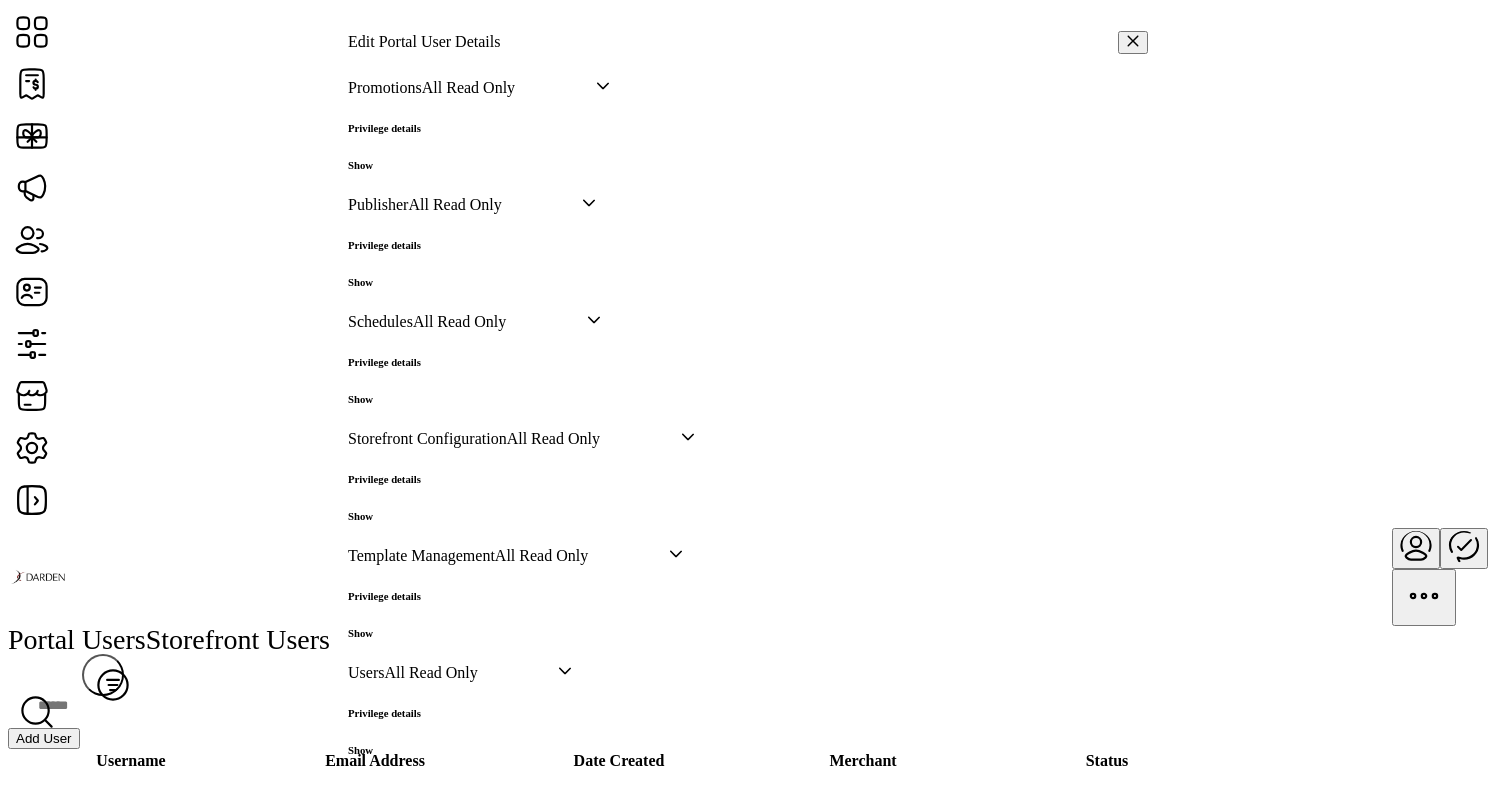 click on "Save" at bounding box center [429, 809] 